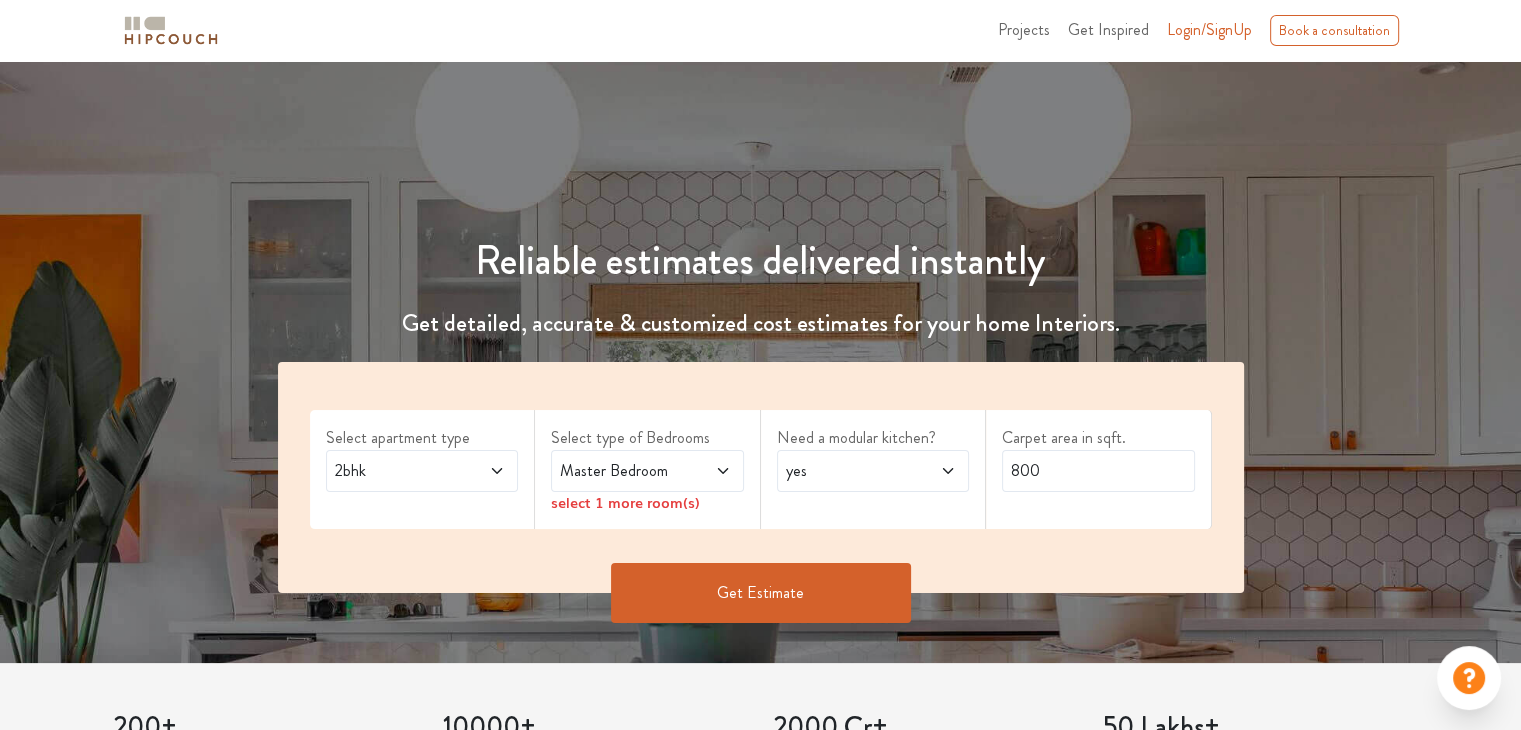 scroll, scrollTop: 100, scrollLeft: 0, axis: vertical 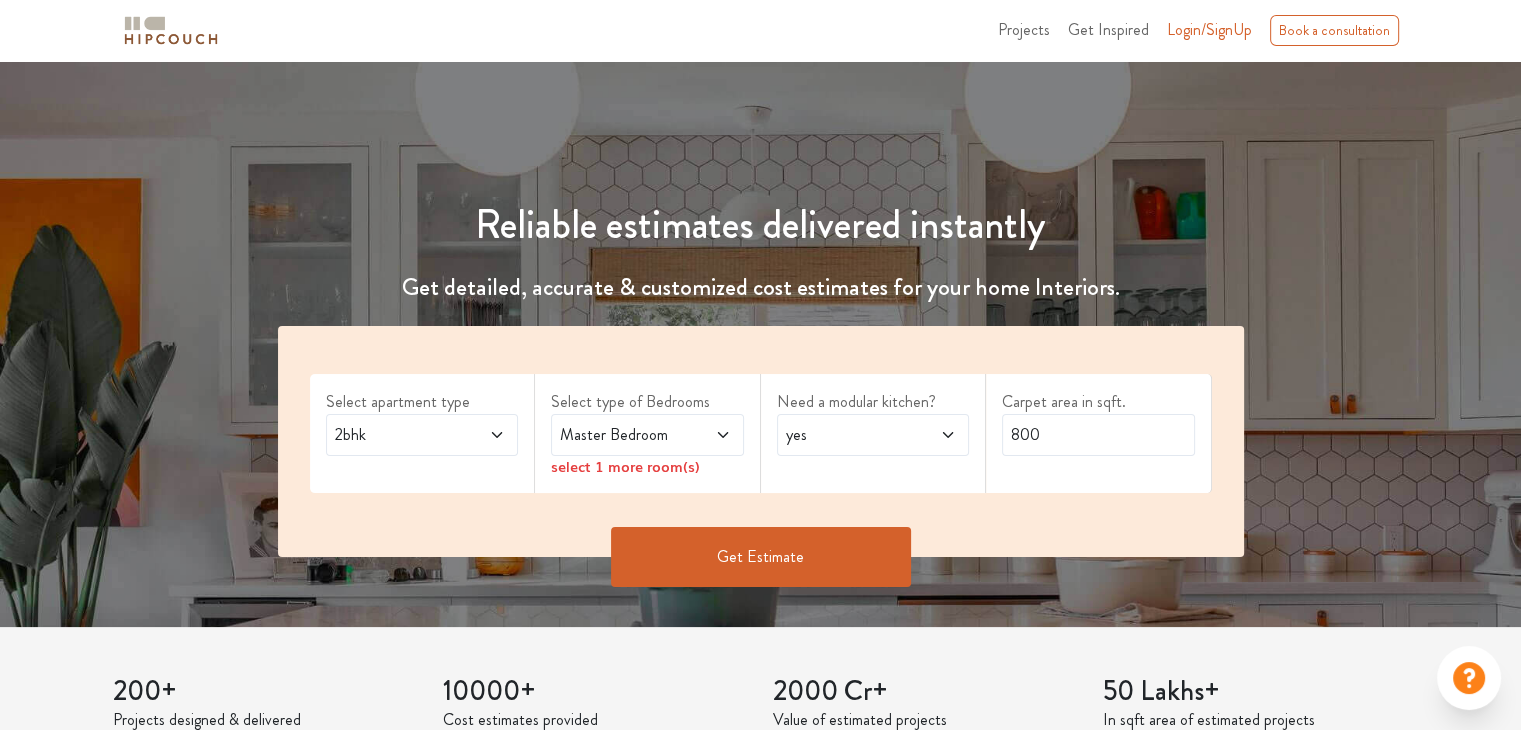 click on "Get Estimate" at bounding box center (761, 557) 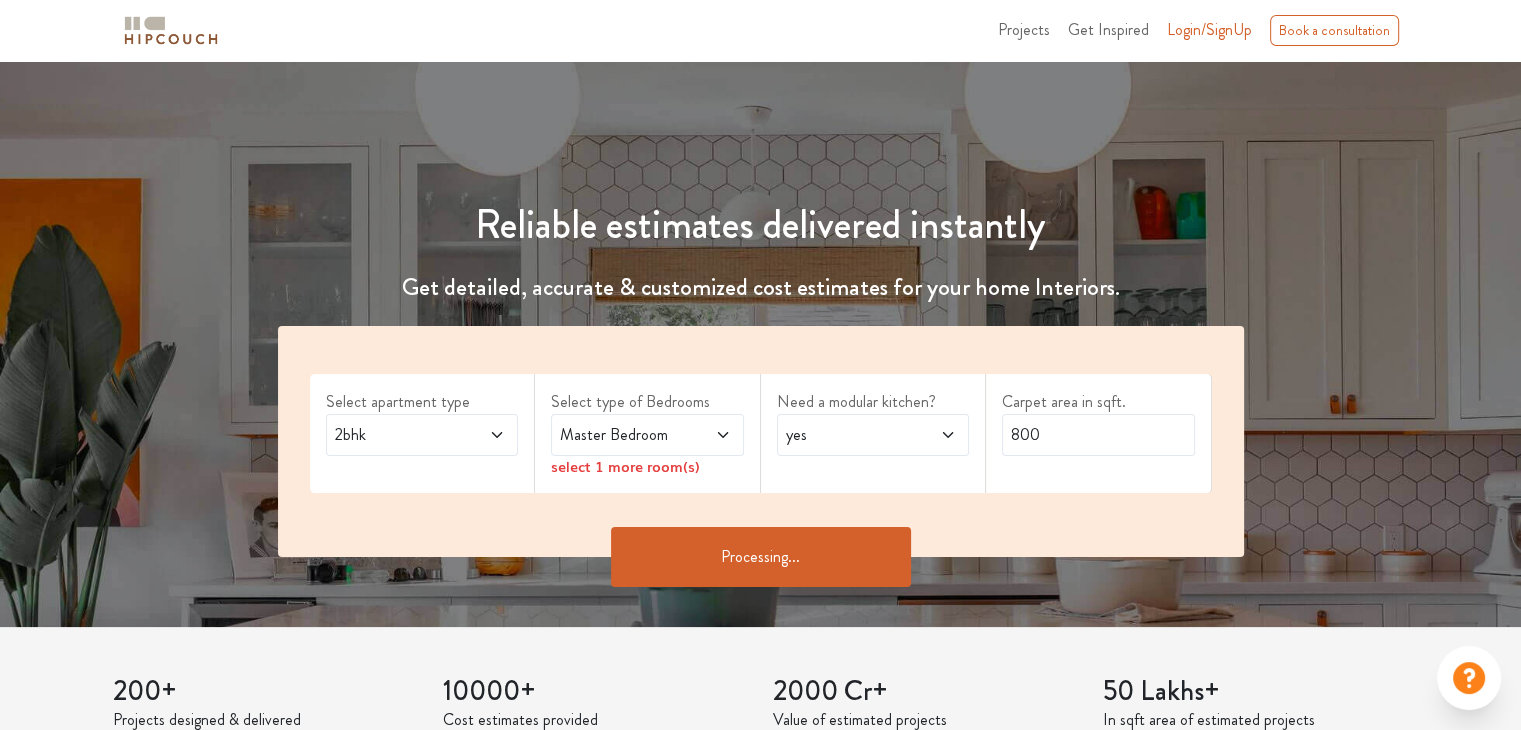 scroll, scrollTop: 0, scrollLeft: 0, axis: both 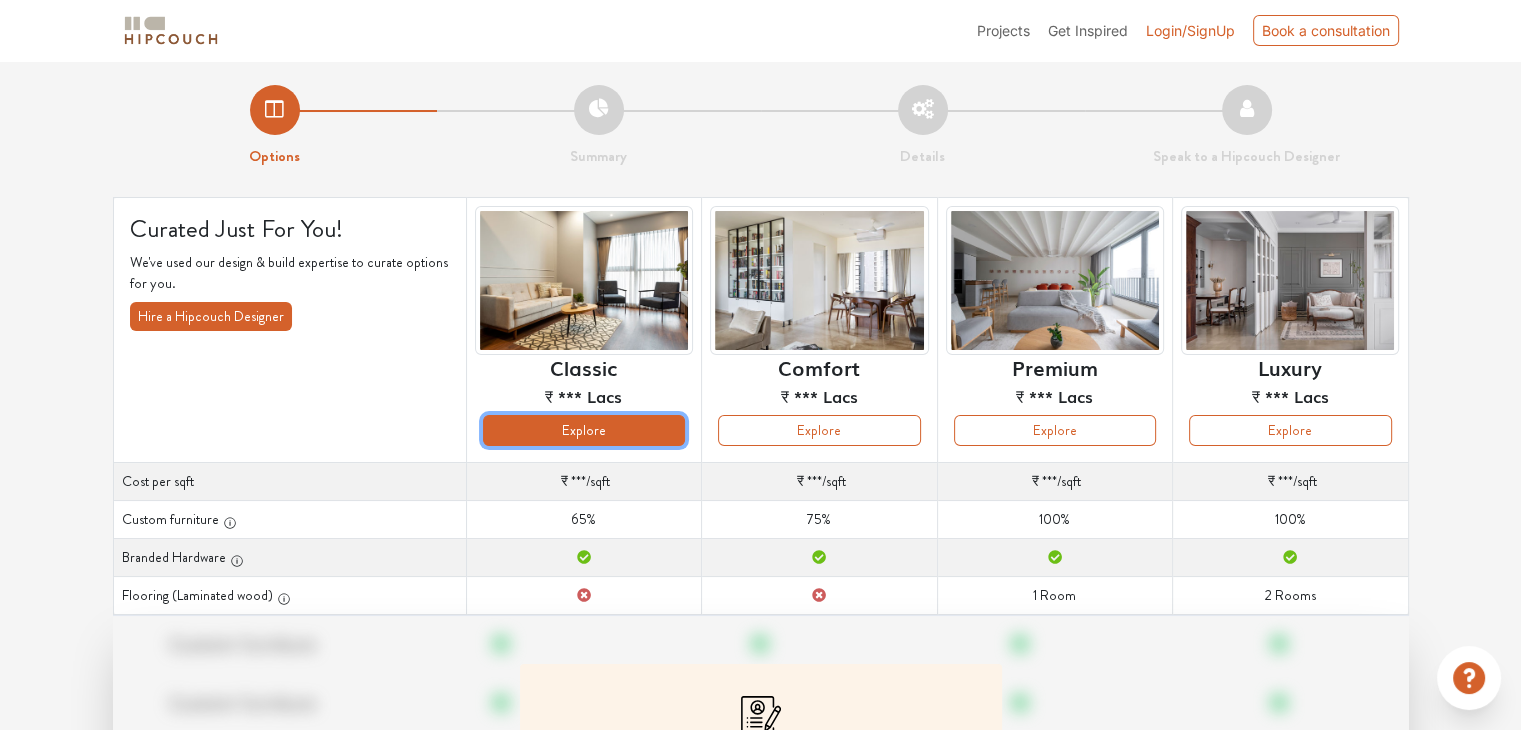 click on "Explore" at bounding box center [584, 430] 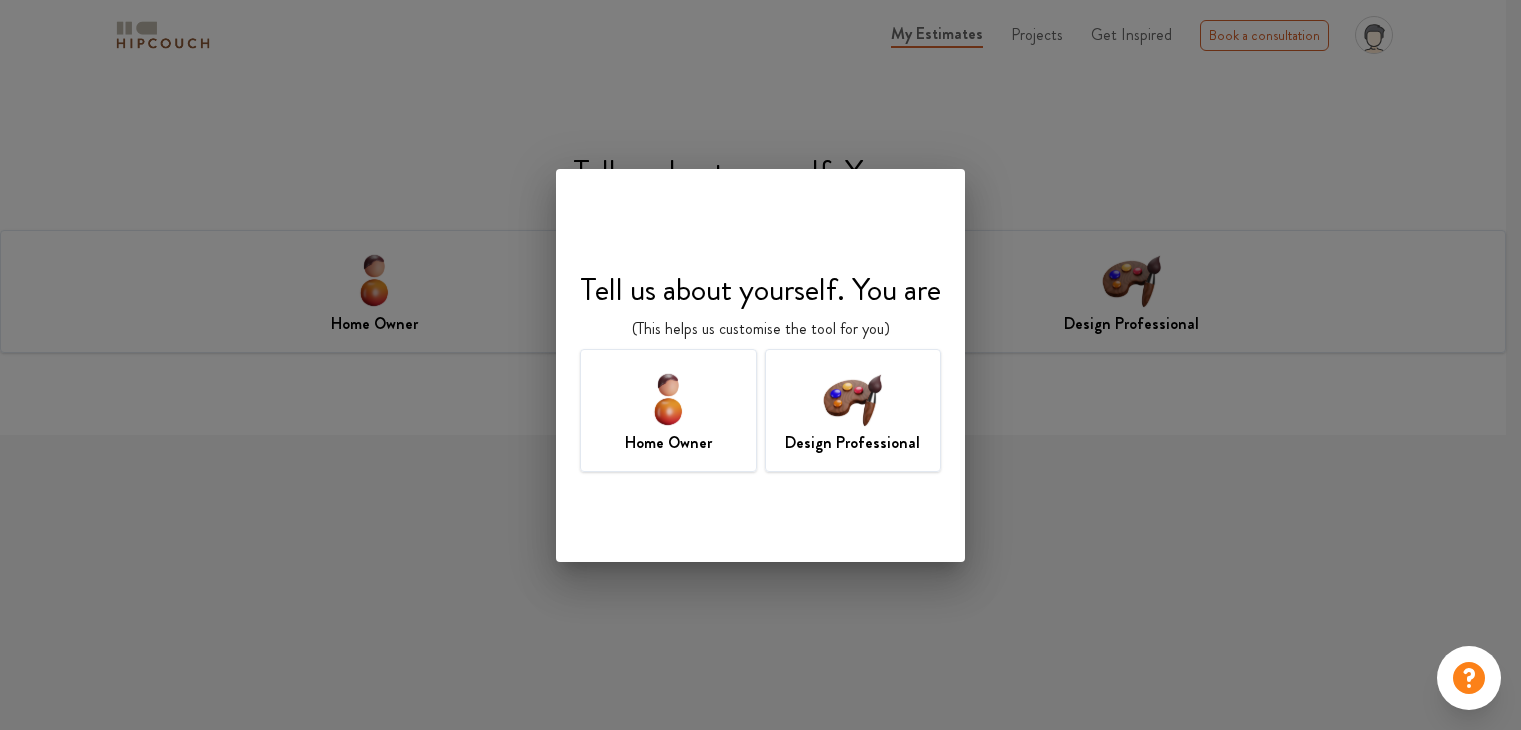 scroll, scrollTop: 0, scrollLeft: 0, axis: both 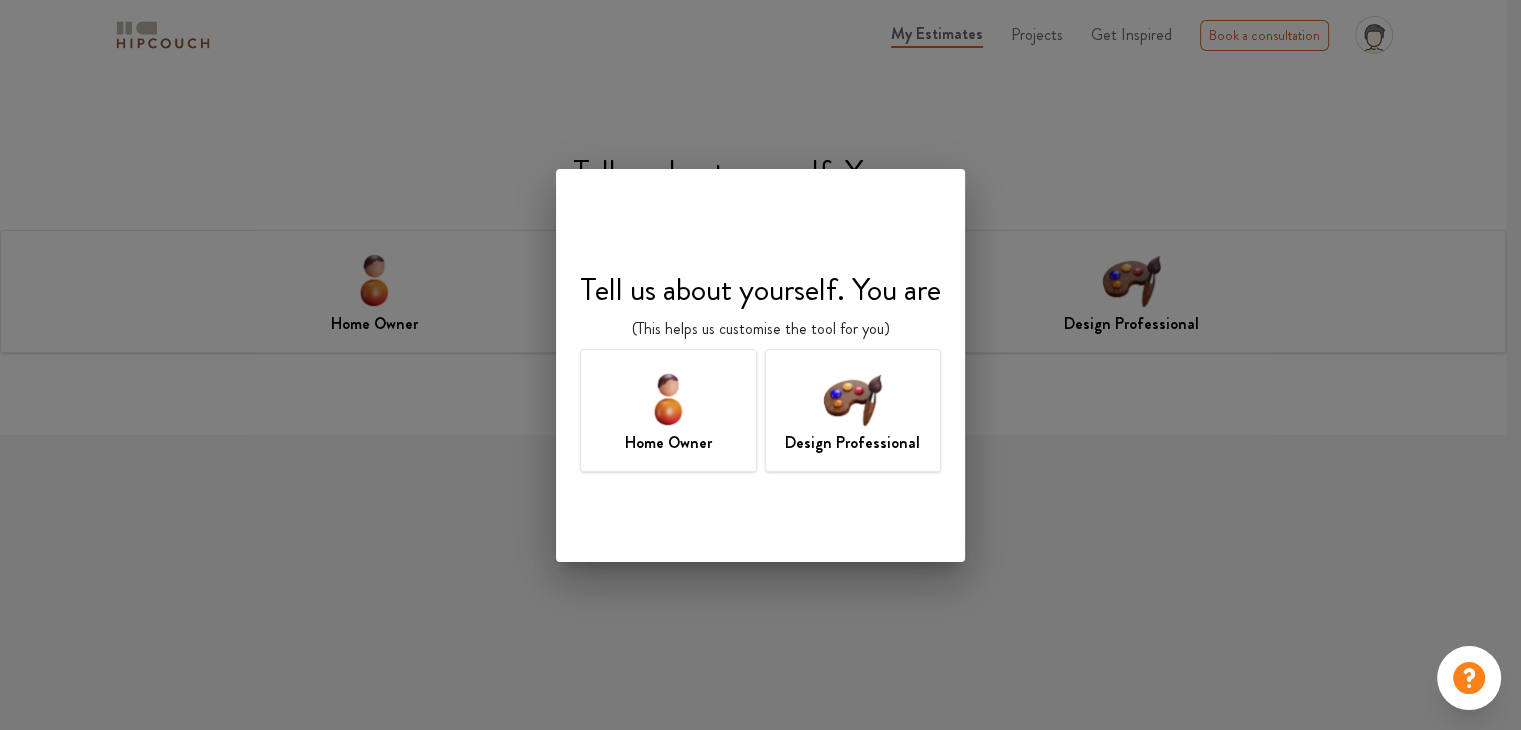 click on "Design Professional" at bounding box center [853, 410] 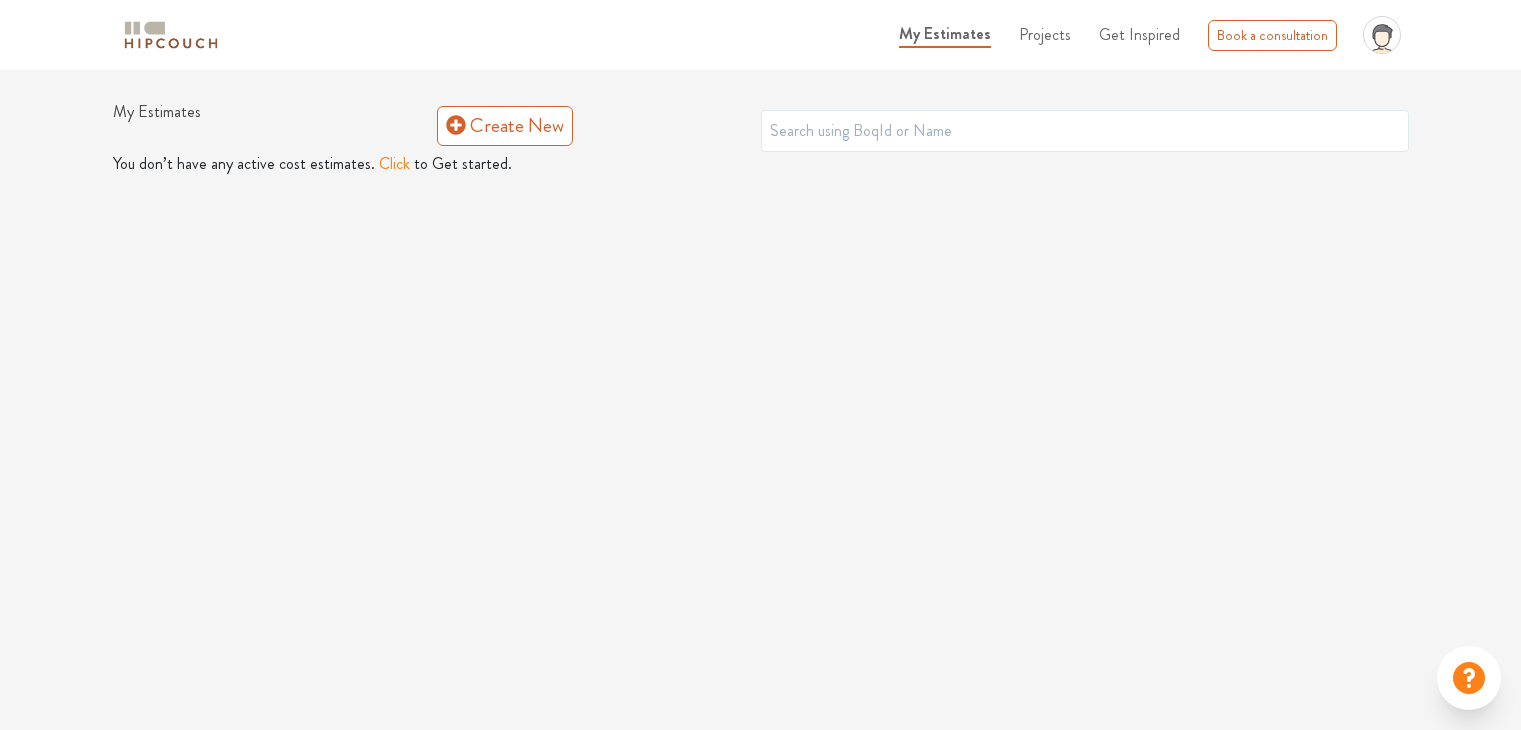 scroll, scrollTop: 0, scrollLeft: 0, axis: both 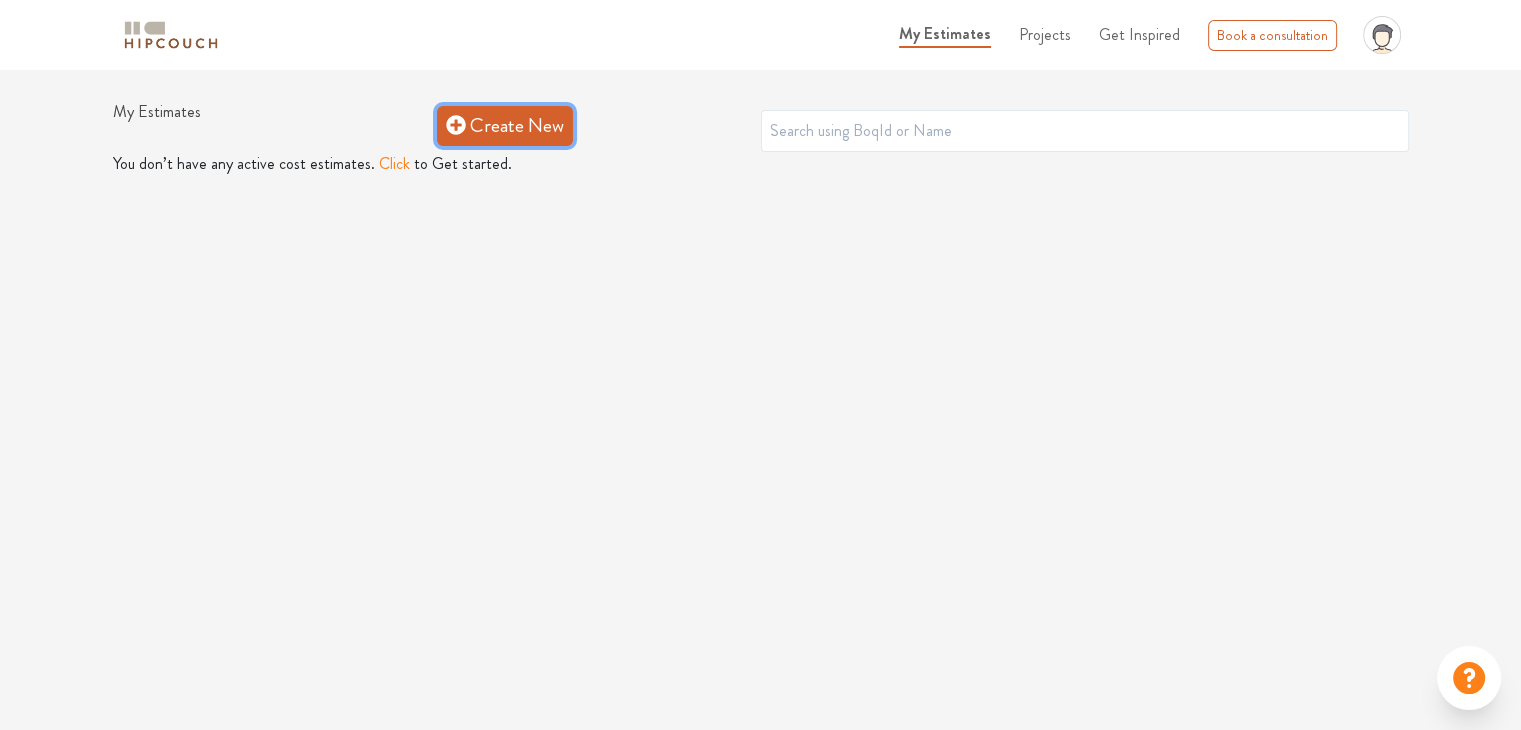 click on "Create New" at bounding box center (505, 126) 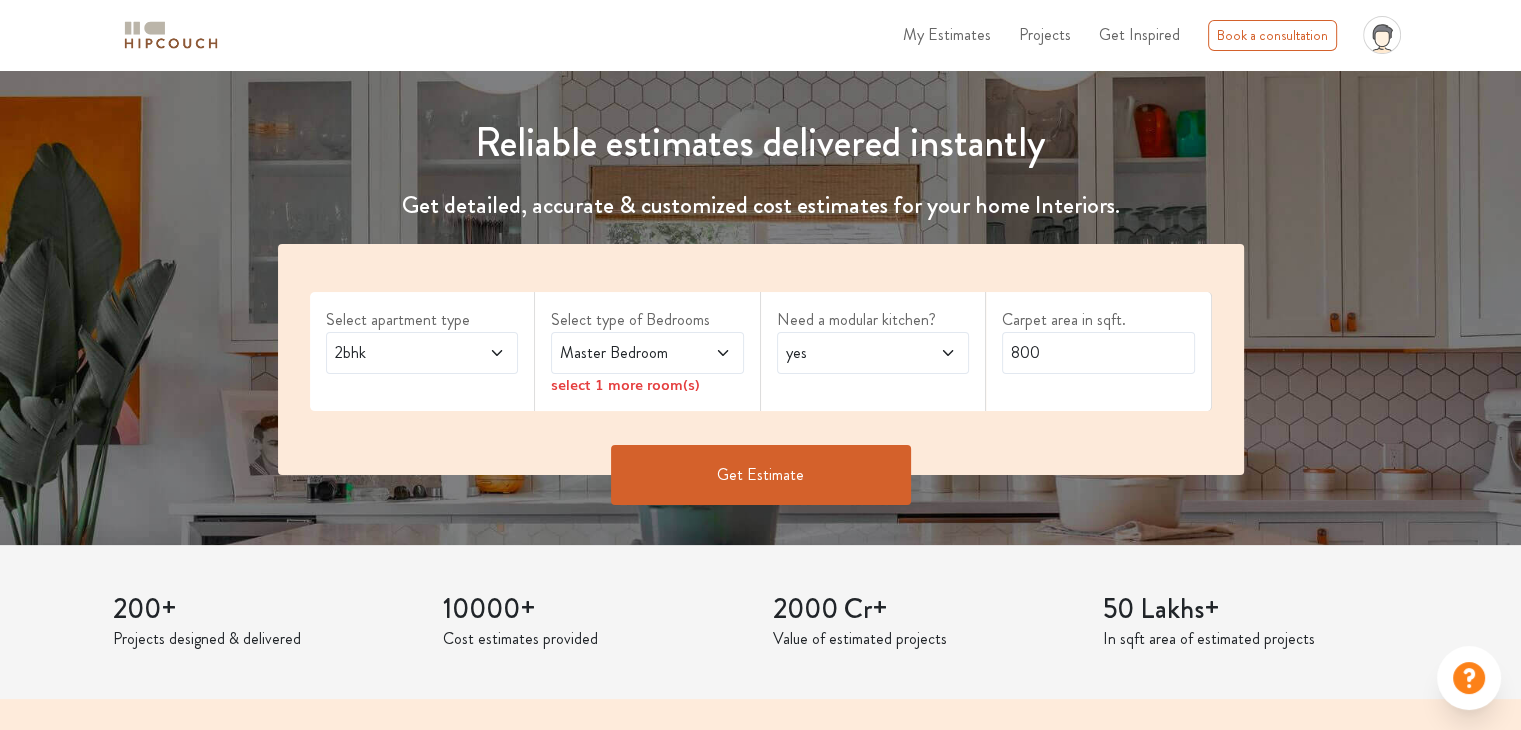 scroll, scrollTop: 200, scrollLeft: 0, axis: vertical 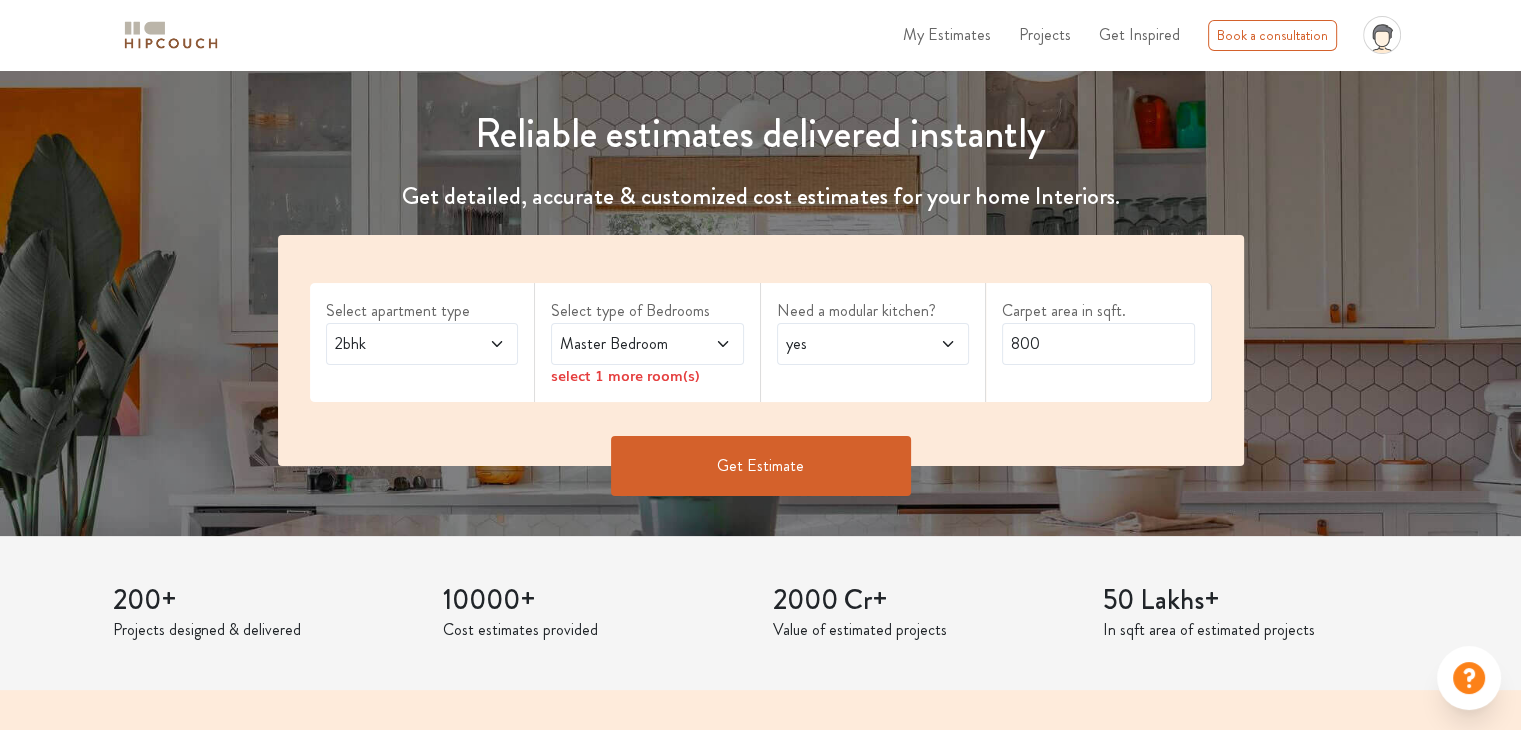 click 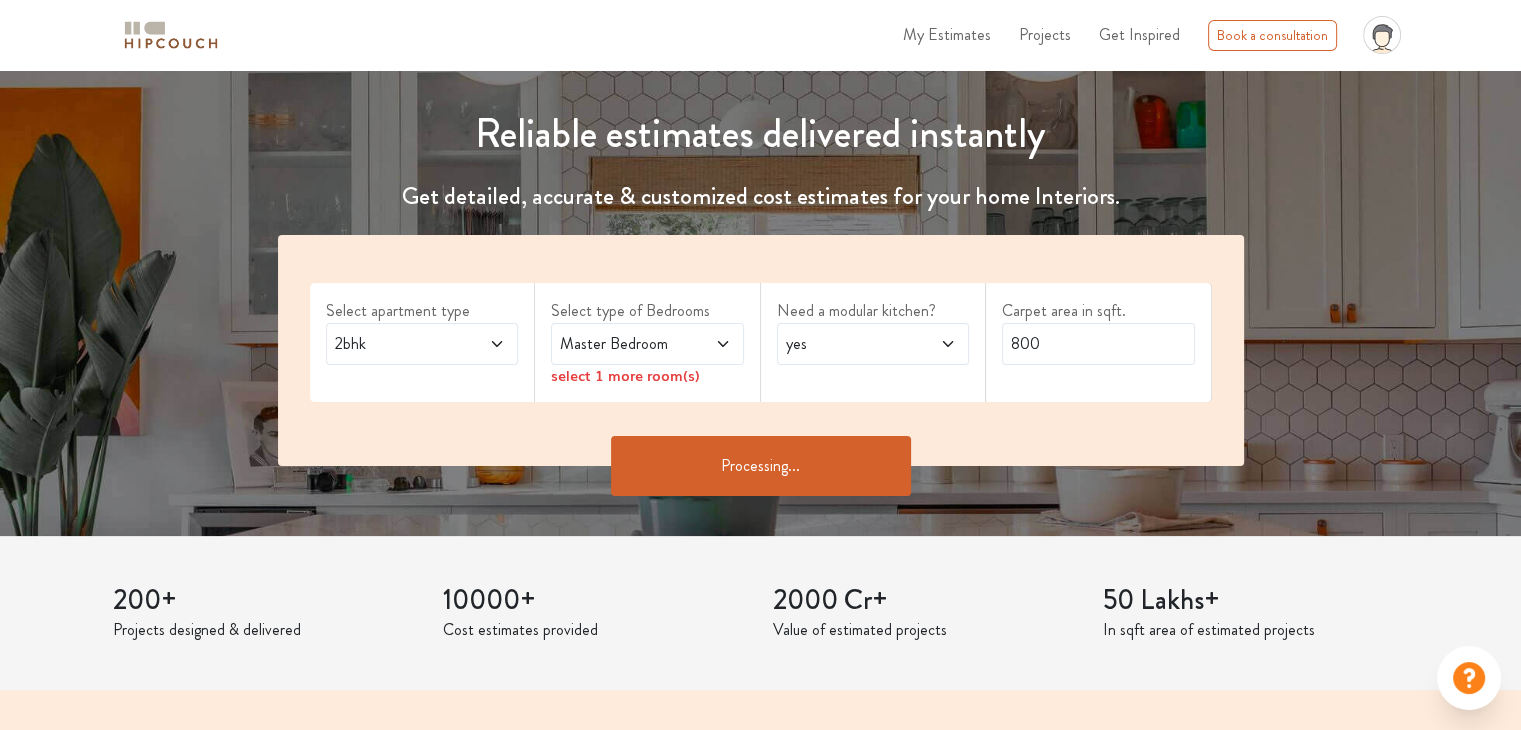 scroll, scrollTop: 0, scrollLeft: 0, axis: both 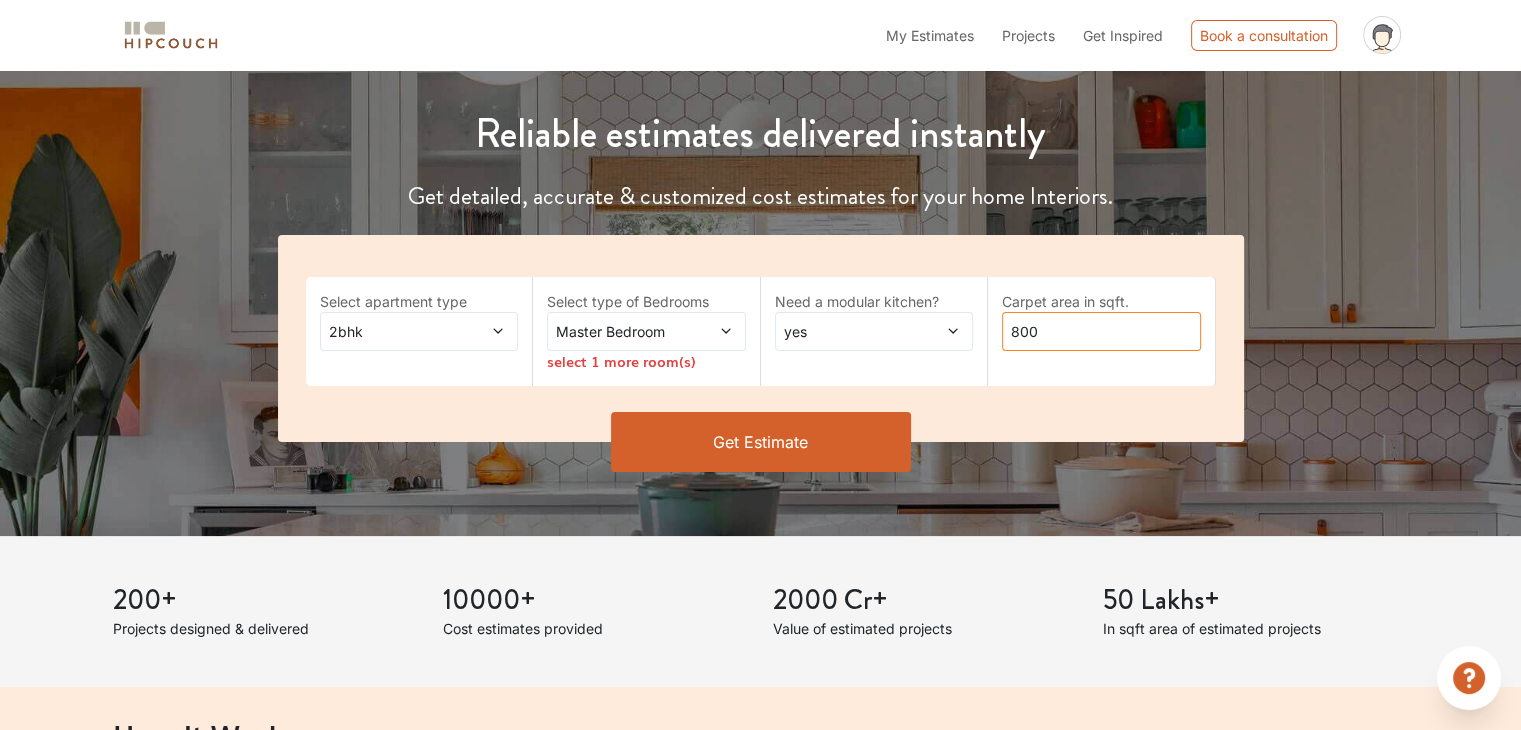 click on "800" at bounding box center (1101, 331) 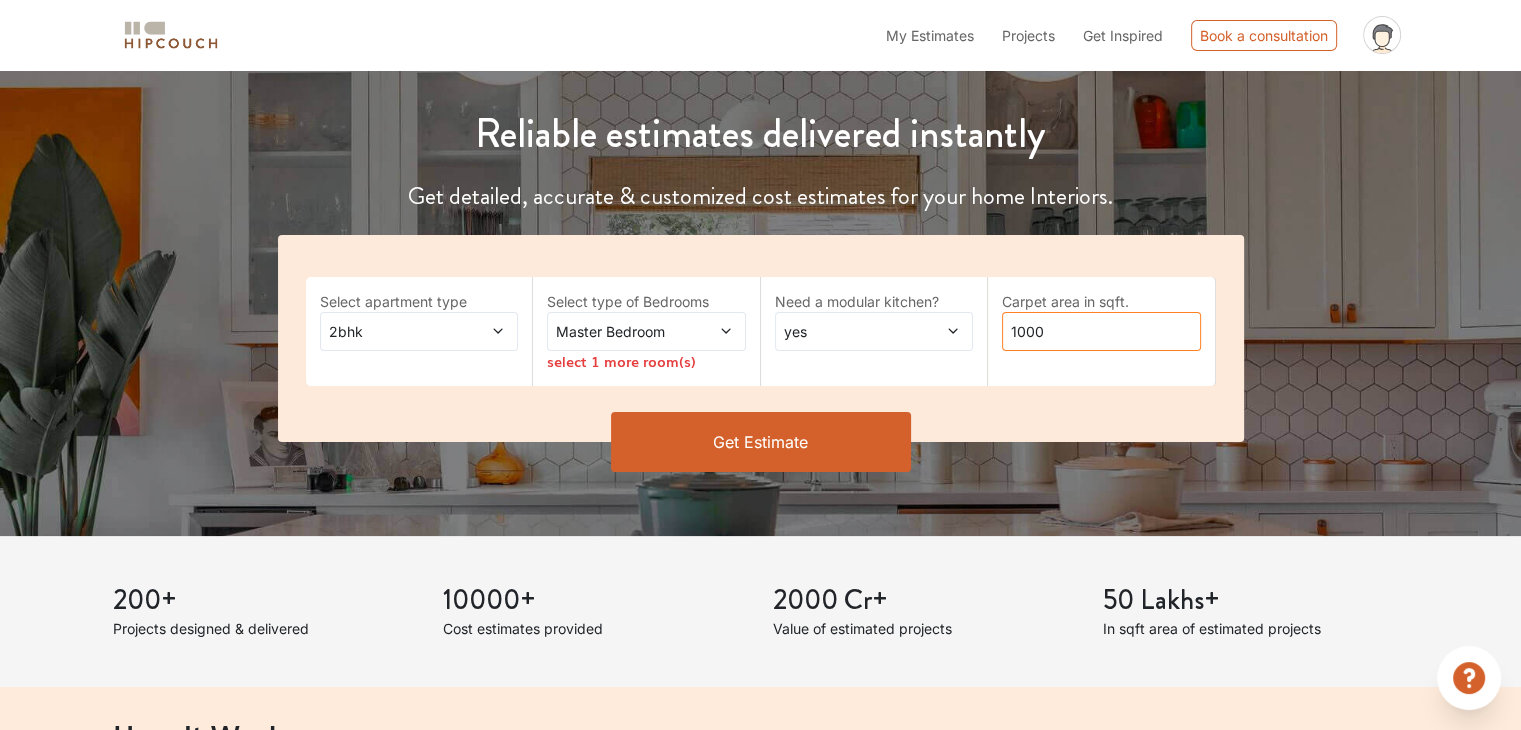 type on "1000" 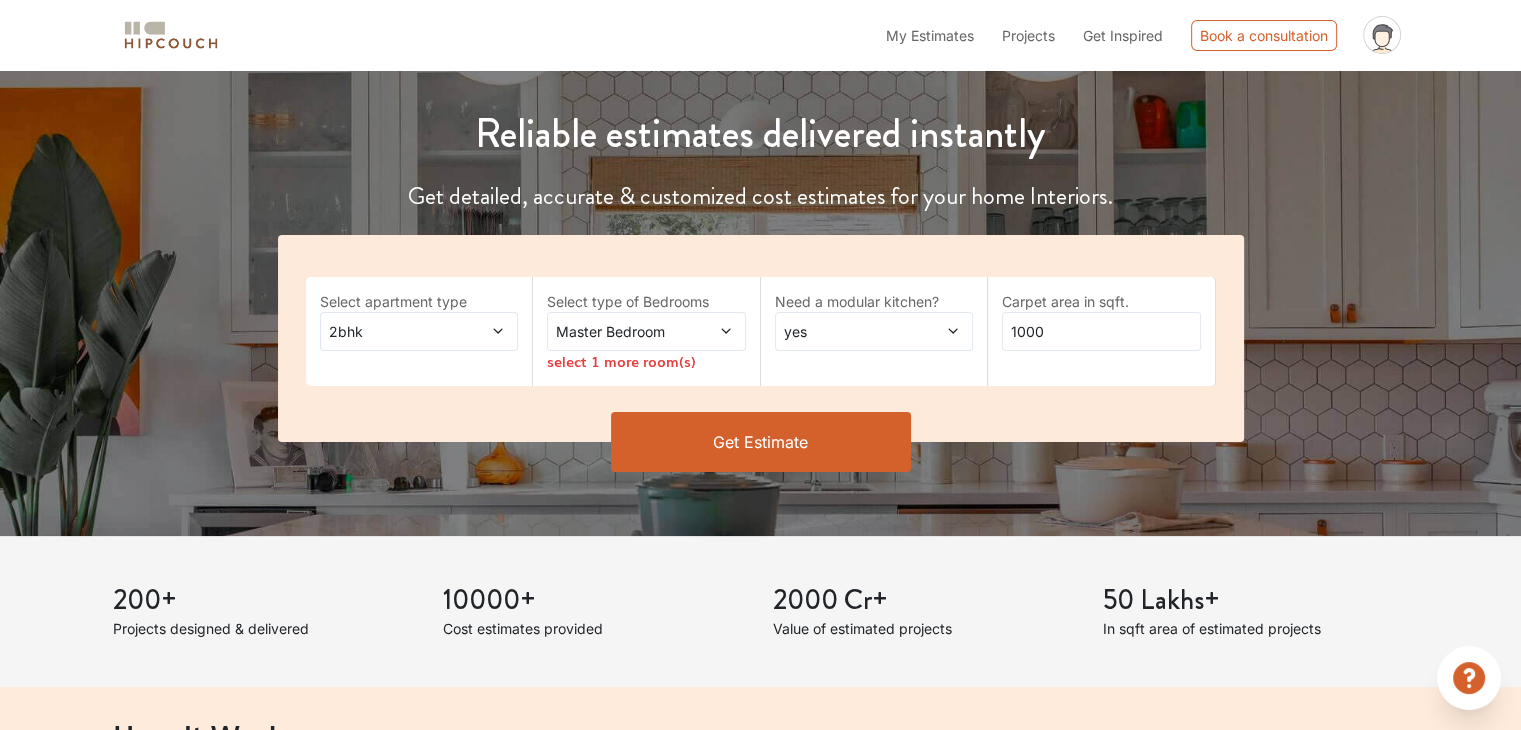 click on "Get Estimate" at bounding box center [761, 442] 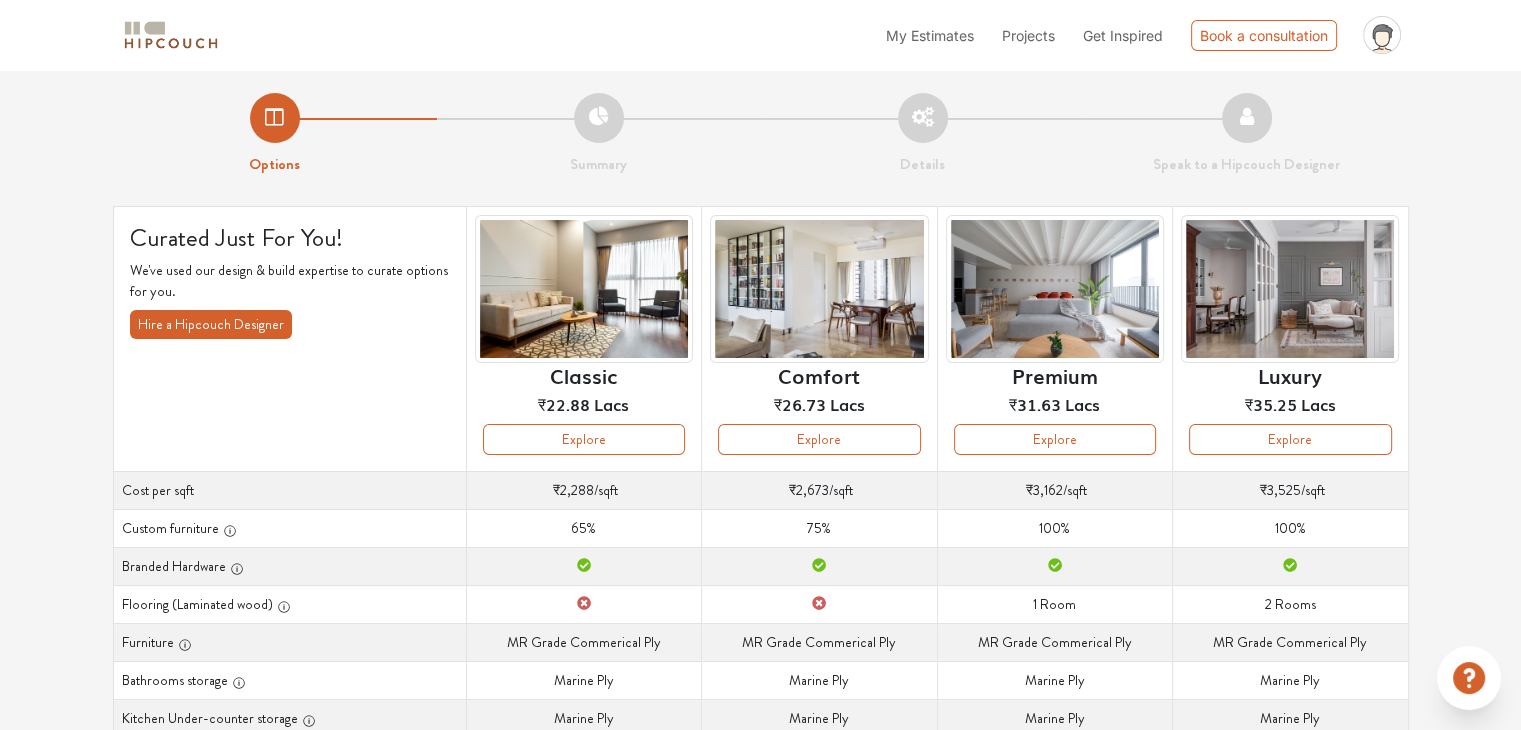 scroll, scrollTop: 0, scrollLeft: 0, axis: both 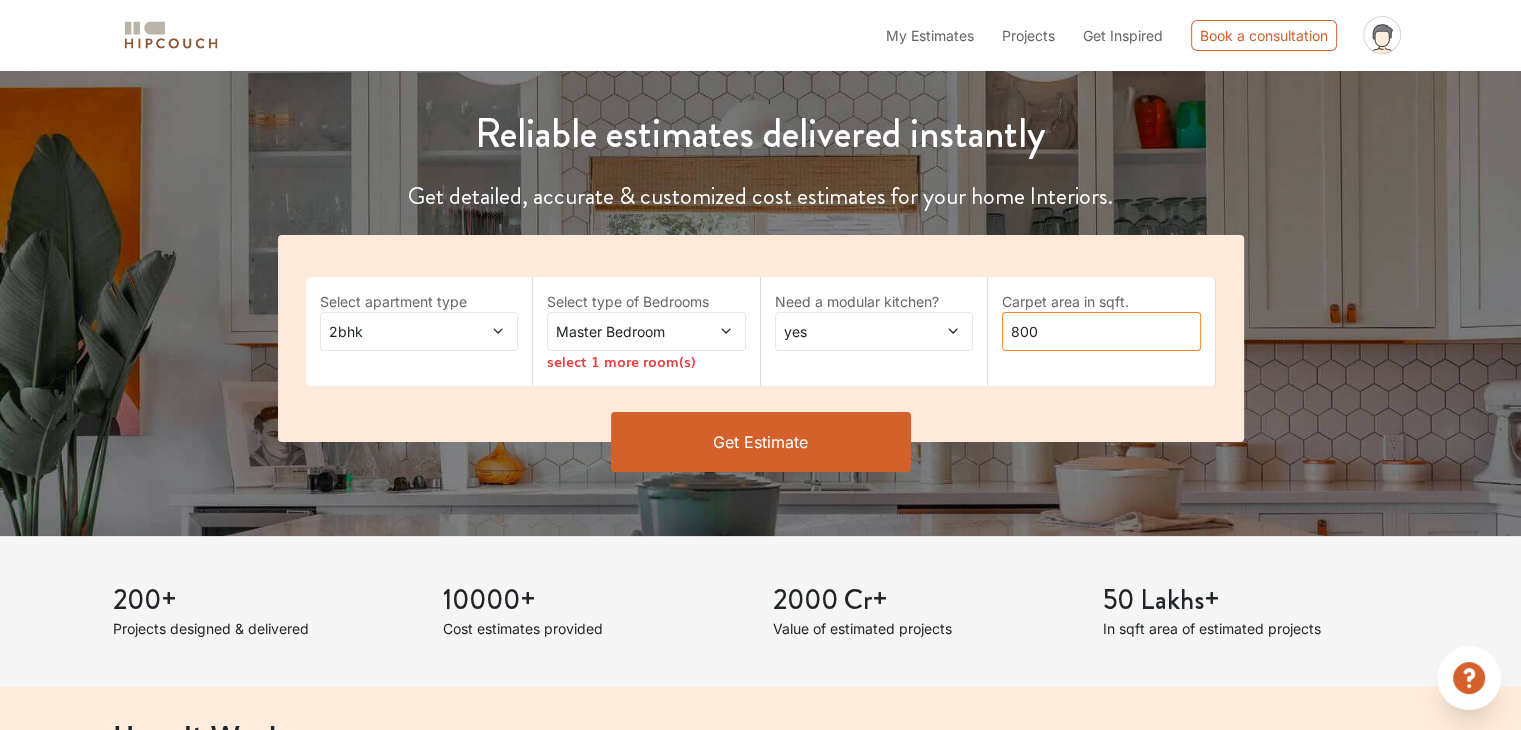 drag, startPoint x: 1066, startPoint y: 327, endPoint x: 1002, endPoint y: 327, distance: 64 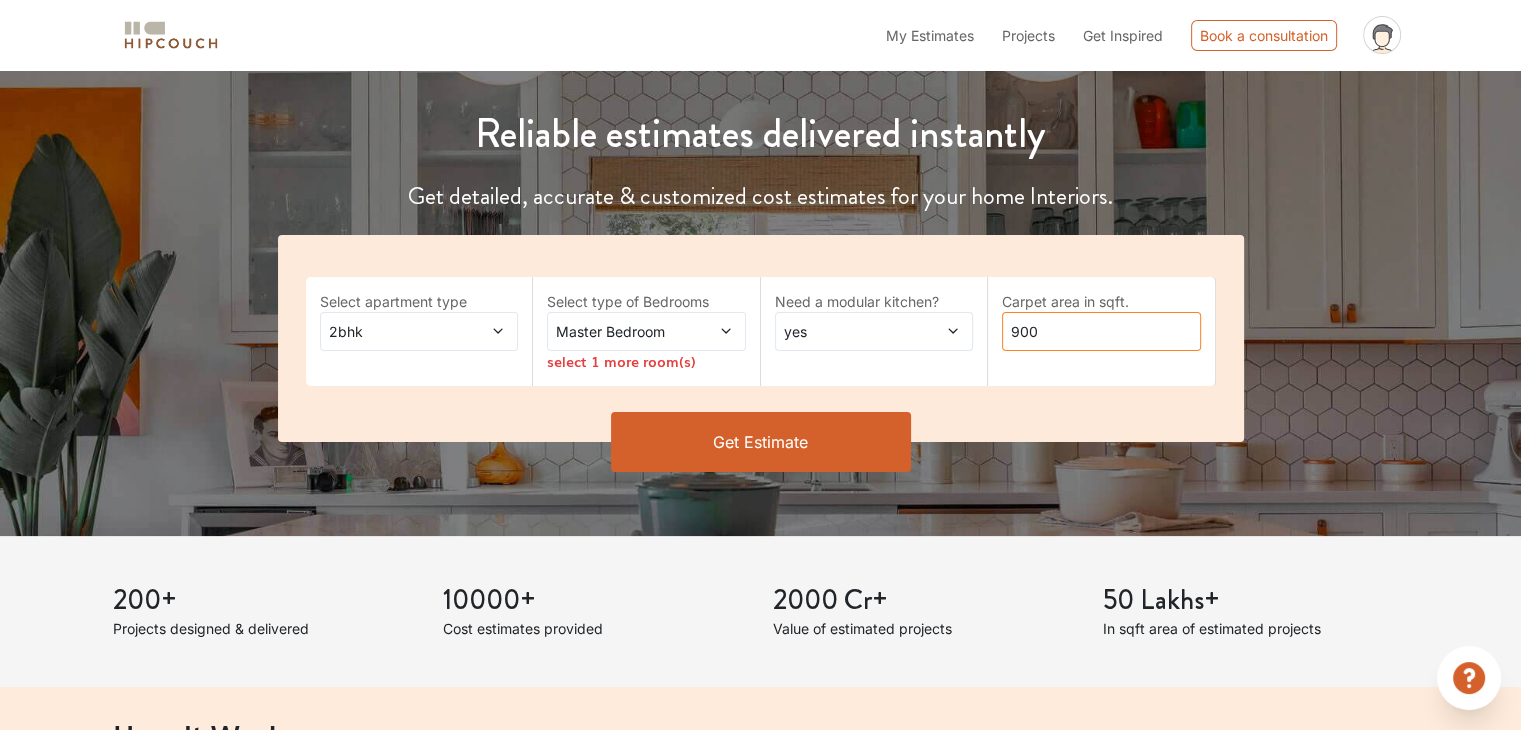 drag, startPoint x: 1039, startPoint y: 329, endPoint x: 1000, endPoint y: 333, distance: 39.20459 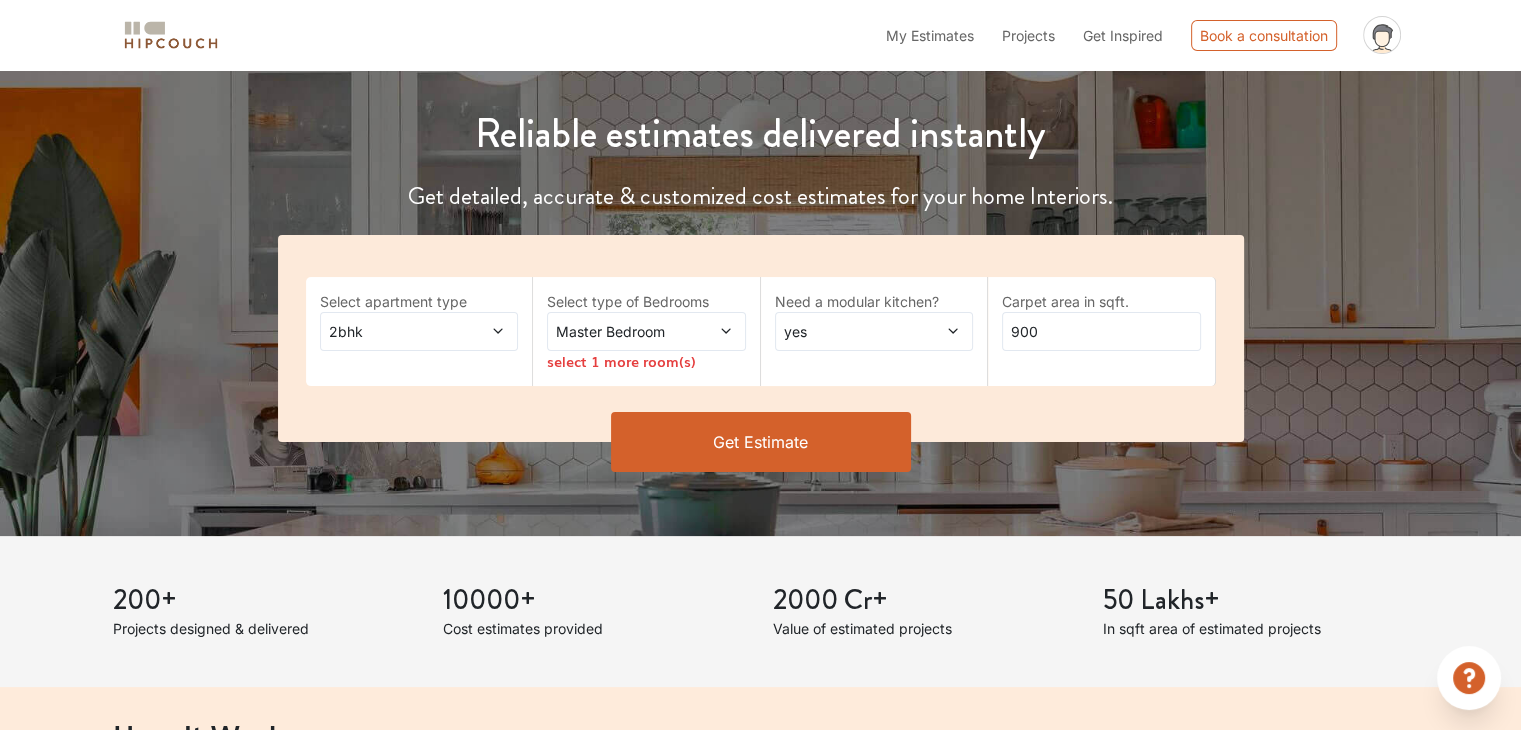 click on "Get Estimate" at bounding box center (761, 442) 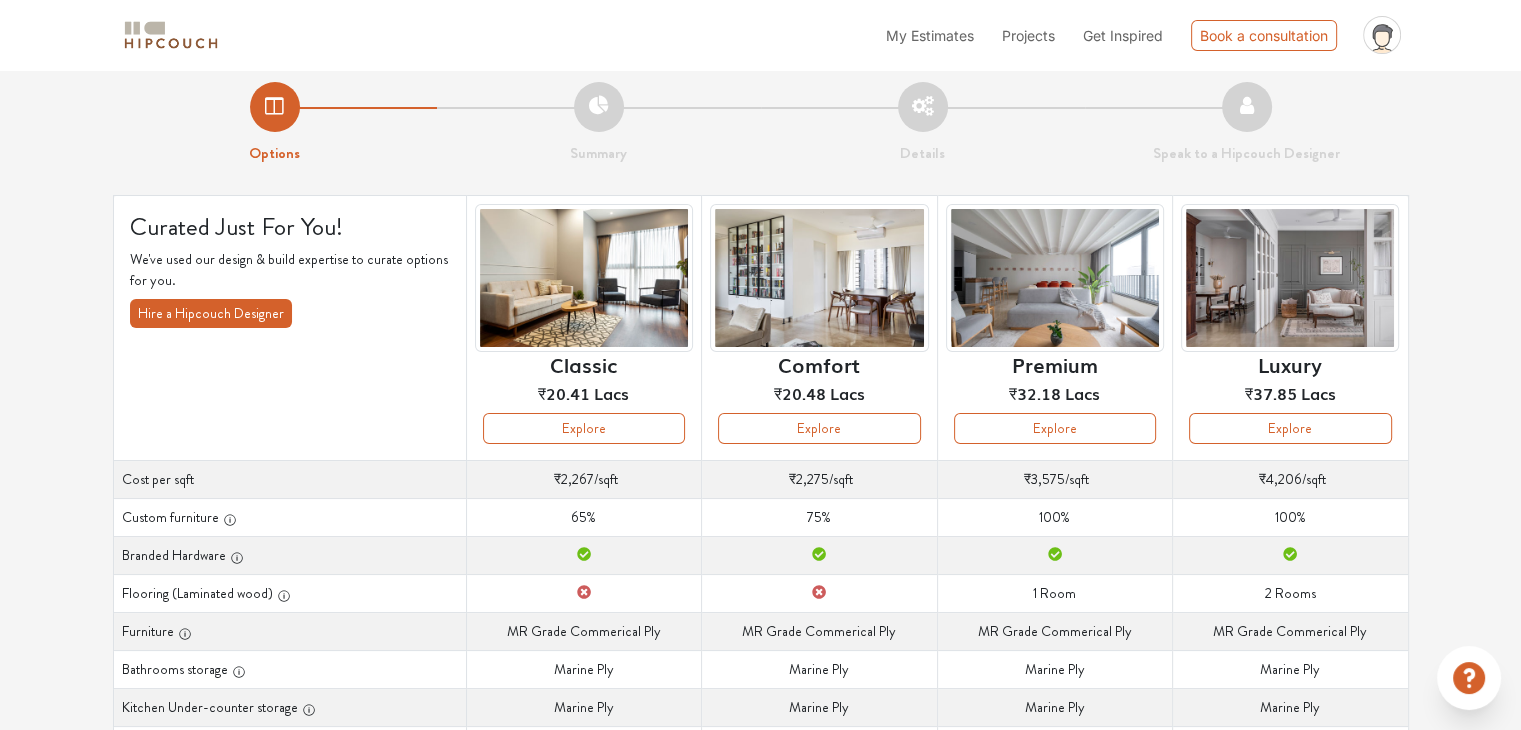 scroll, scrollTop: 0, scrollLeft: 0, axis: both 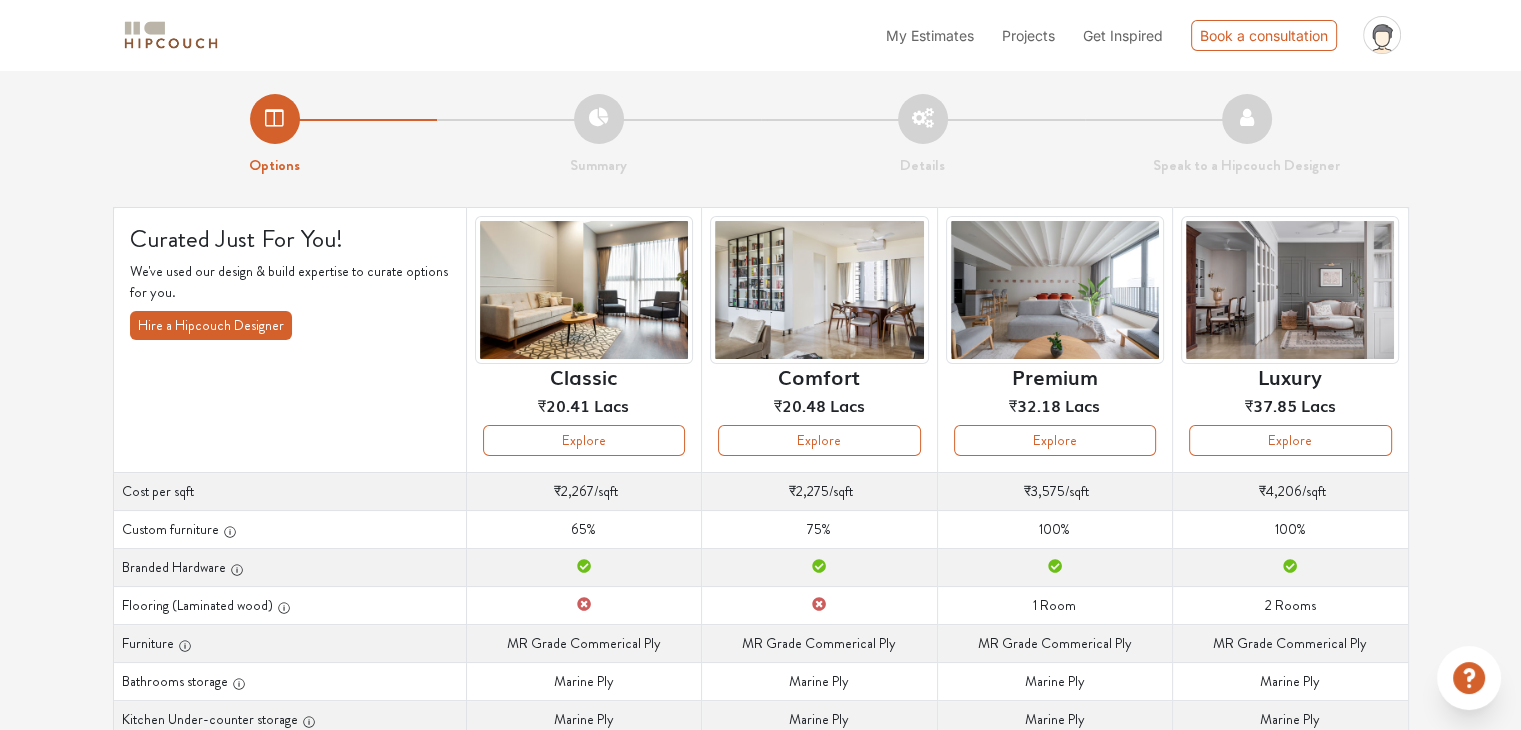 click on "Projects" at bounding box center (1028, 35) 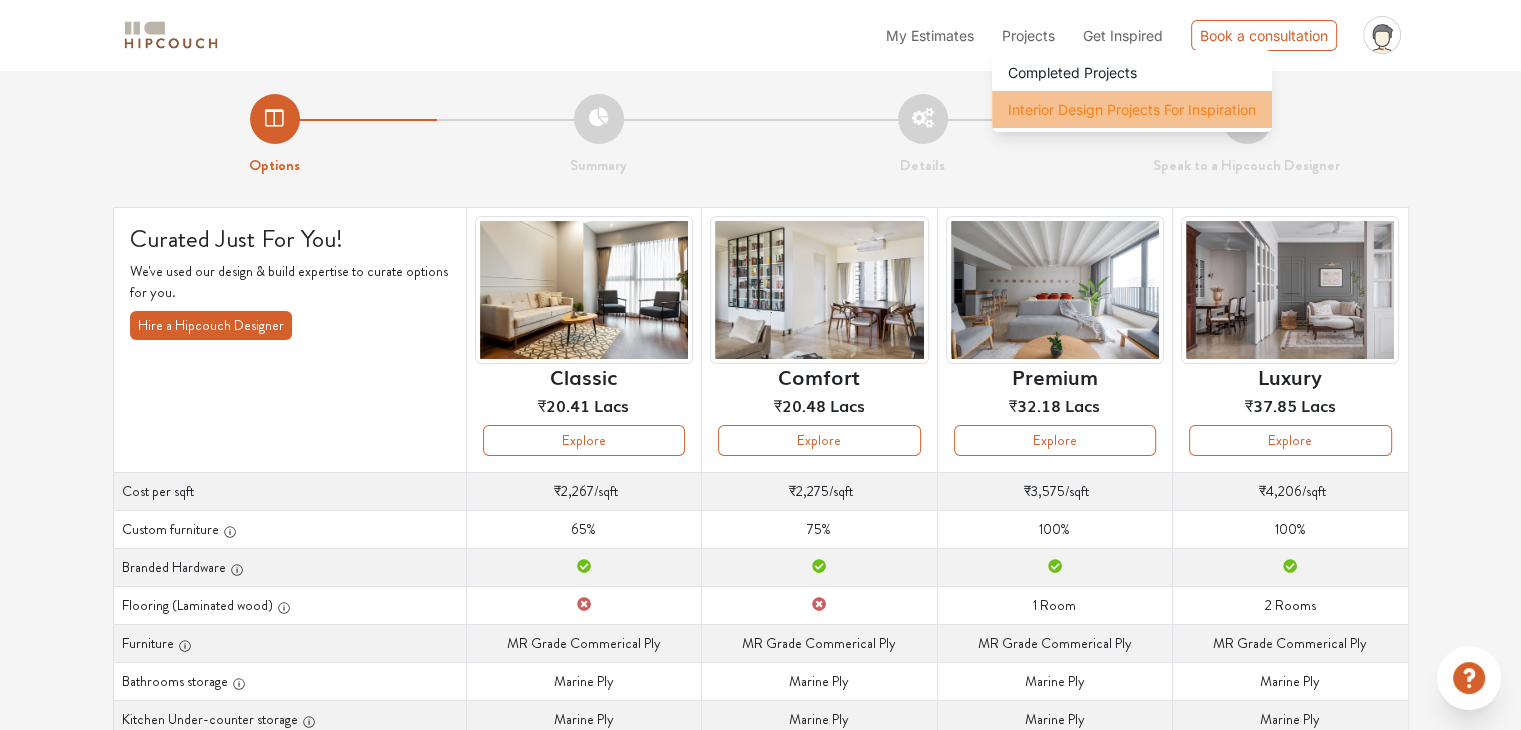 click on "Interior Design Projects For Inspiration" at bounding box center [1132, 109] 